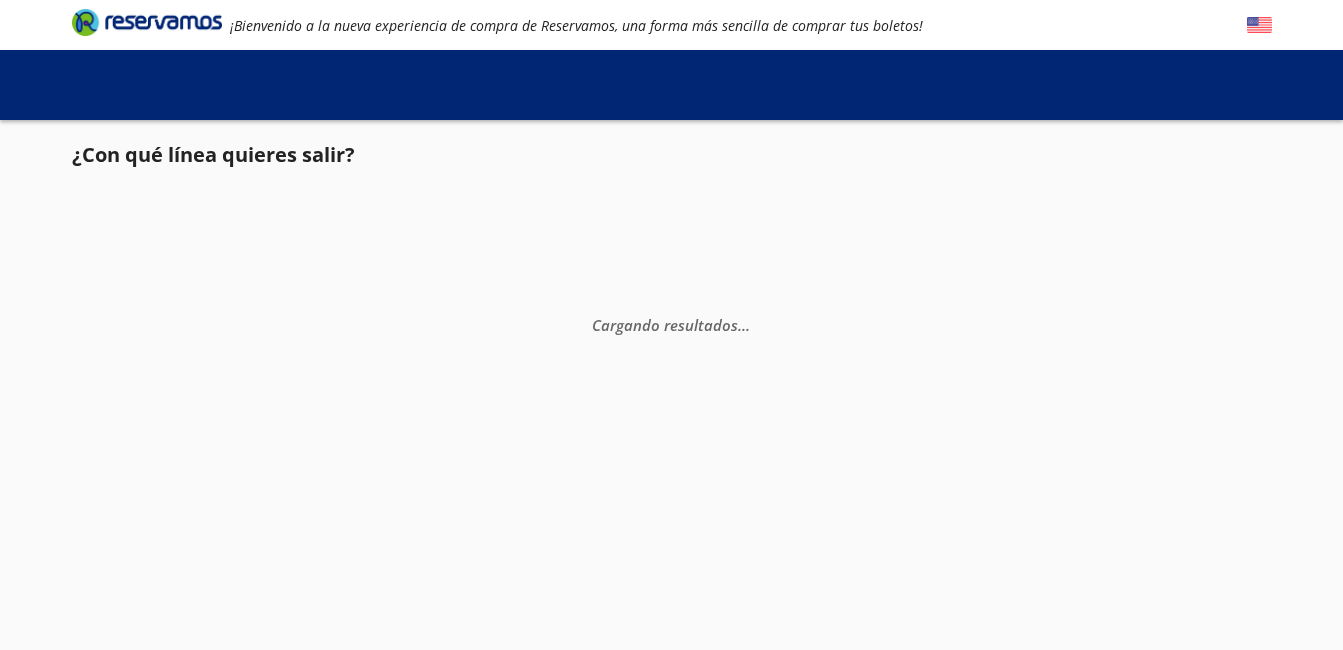 scroll, scrollTop: 0, scrollLeft: 0, axis: both 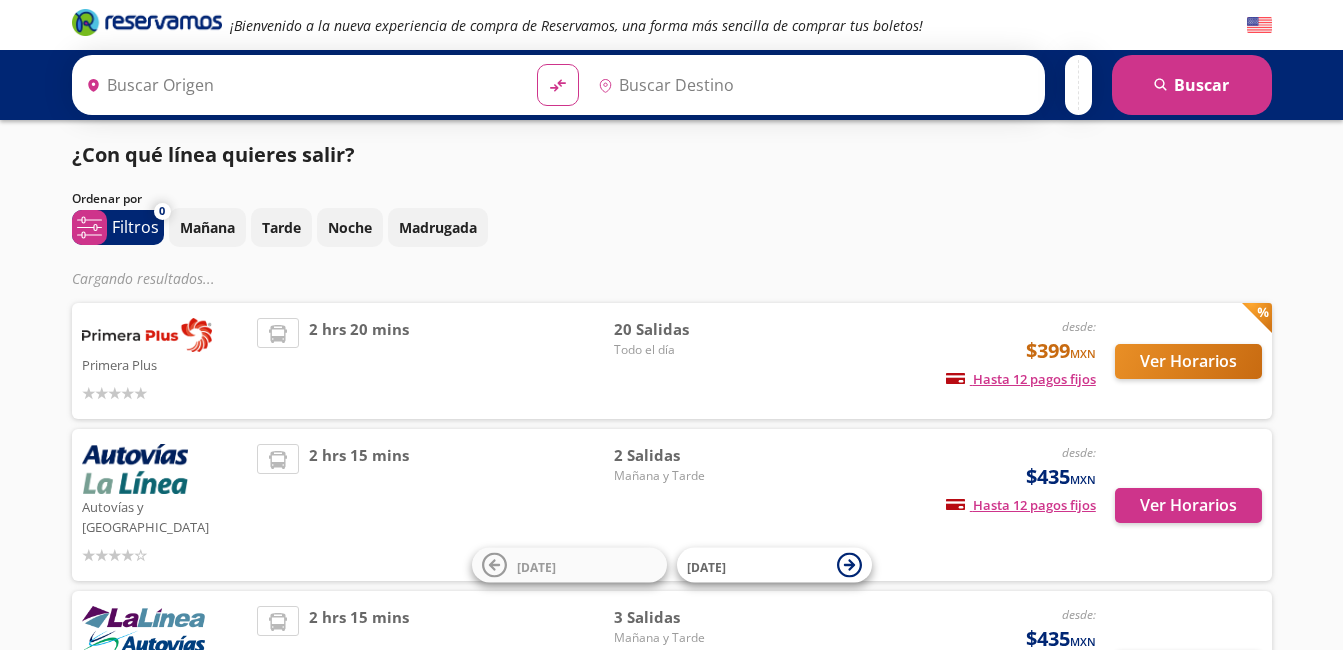 type on "[GEOGRAPHIC_DATA], [GEOGRAPHIC_DATA]" 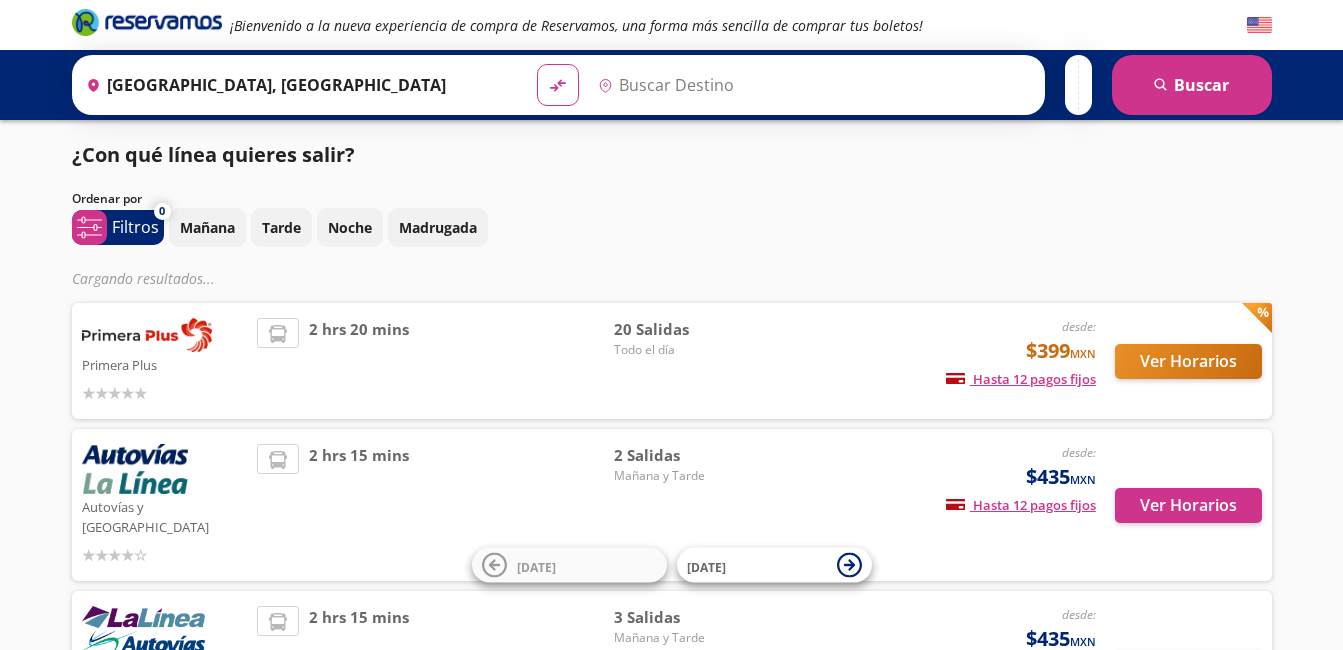 type on "[GEOGRAPHIC_DATA][PERSON_NAME], [GEOGRAPHIC_DATA]" 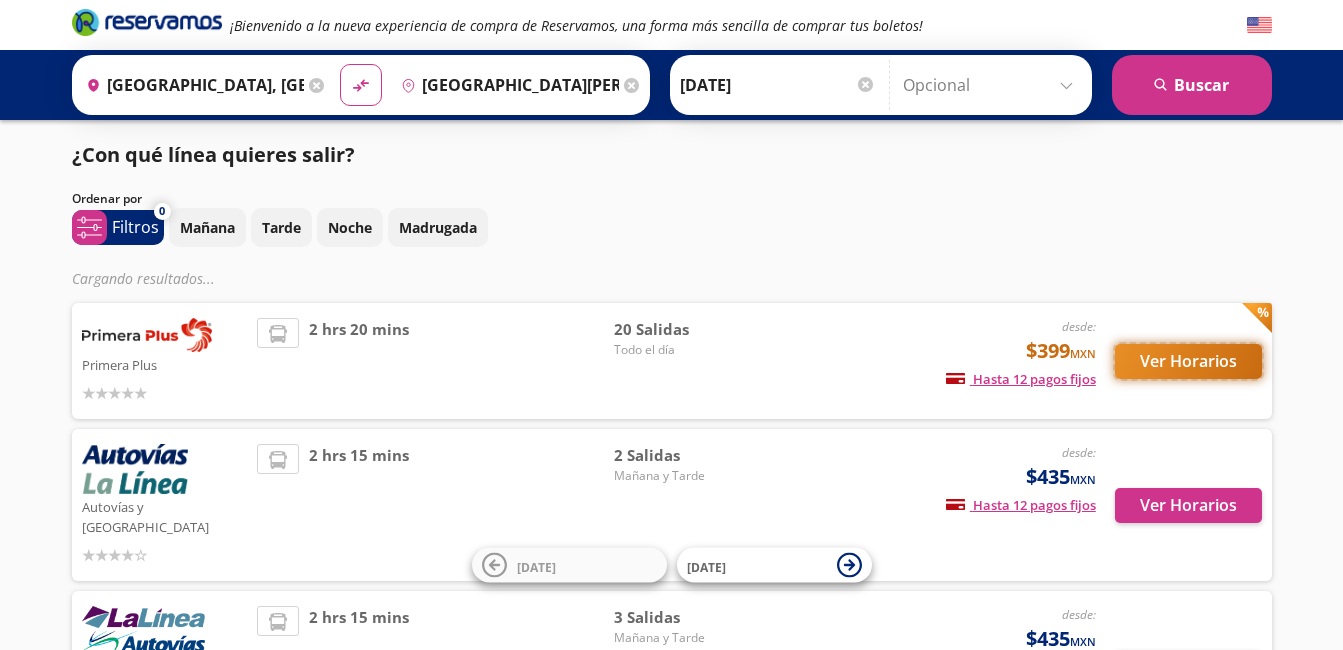 click on "Ver Horarios" at bounding box center [1188, 361] 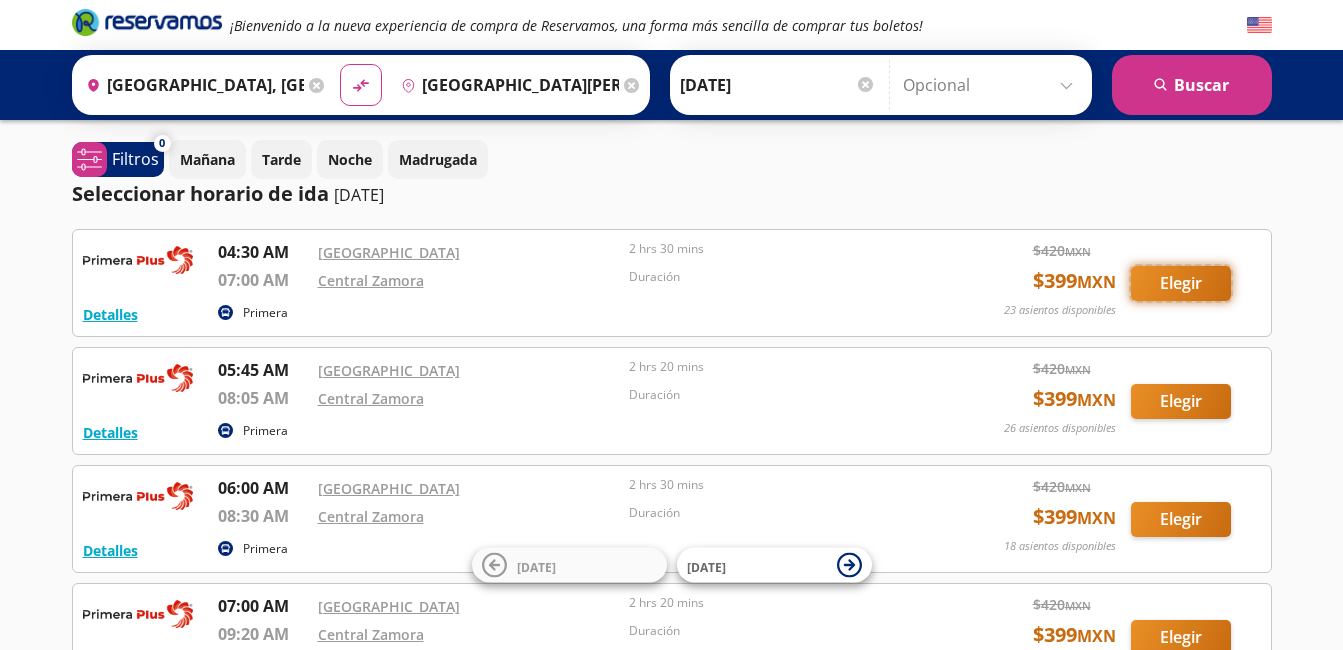 click on "Elegir" at bounding box center [1181, 283] 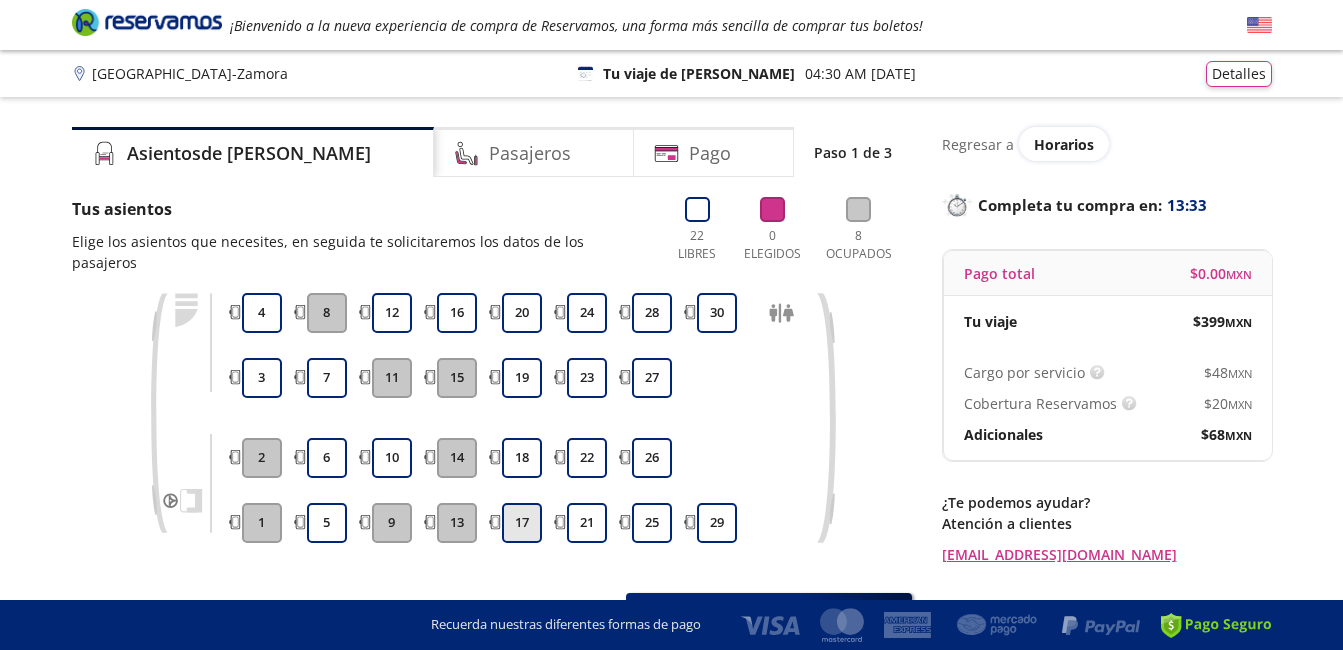 click on "17" at bounding box center [522, 523] 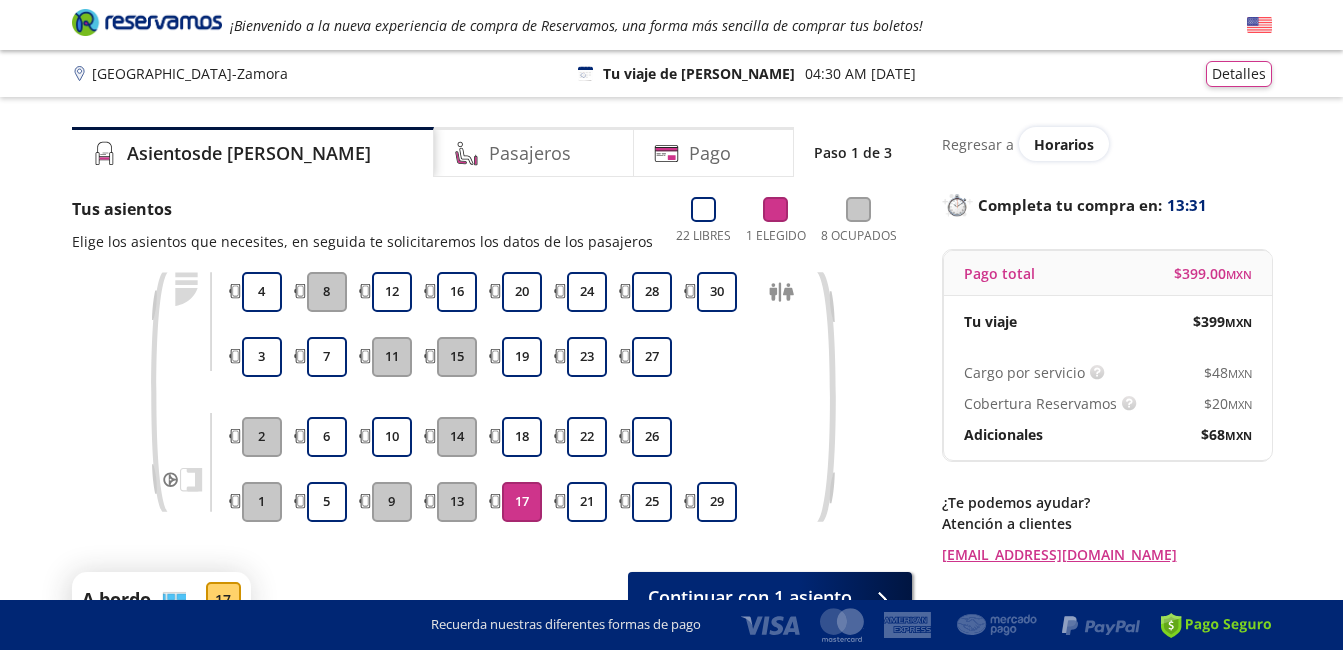click on "17" at bounding box center [522, 502] 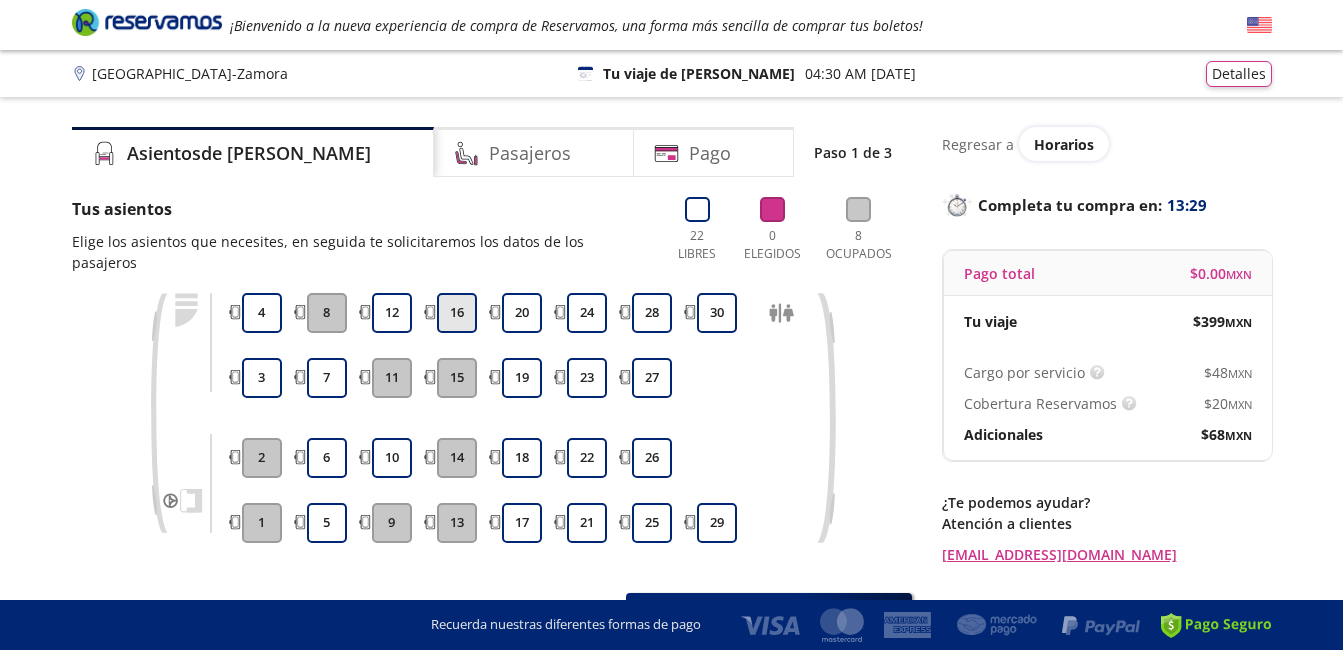 click on "16" at bounding box center [457, 313] 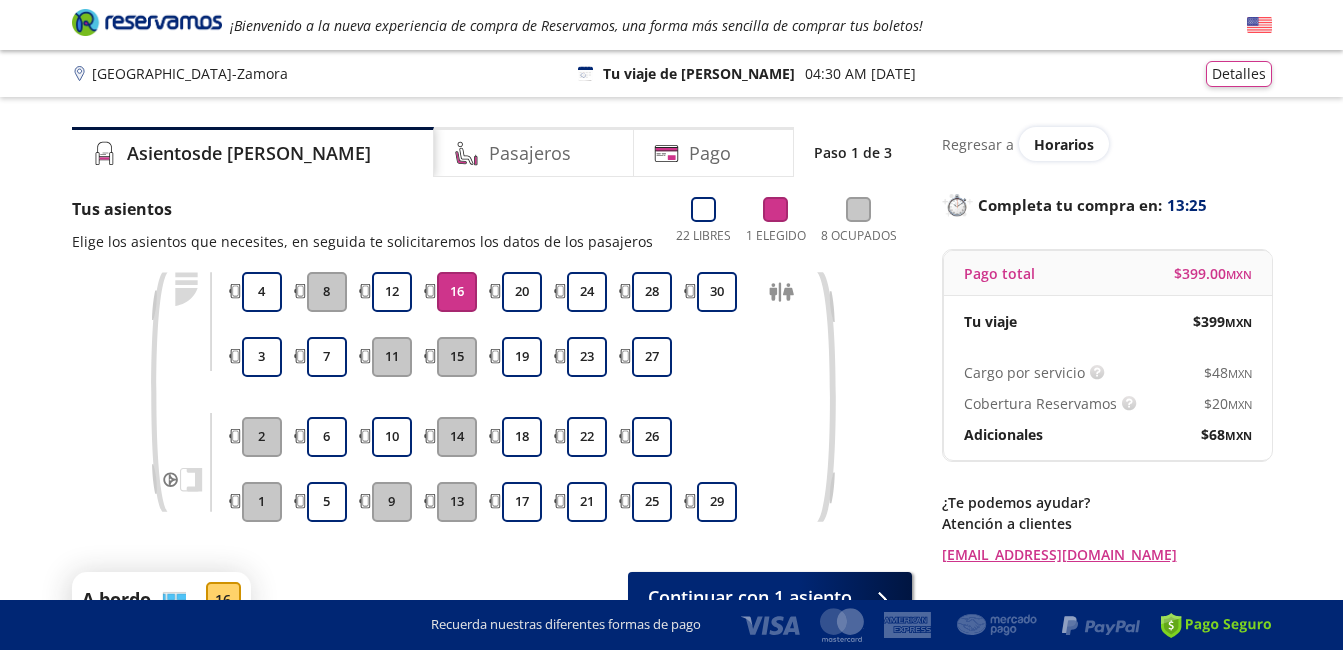 click on "16" at bounding box center [457, 292] 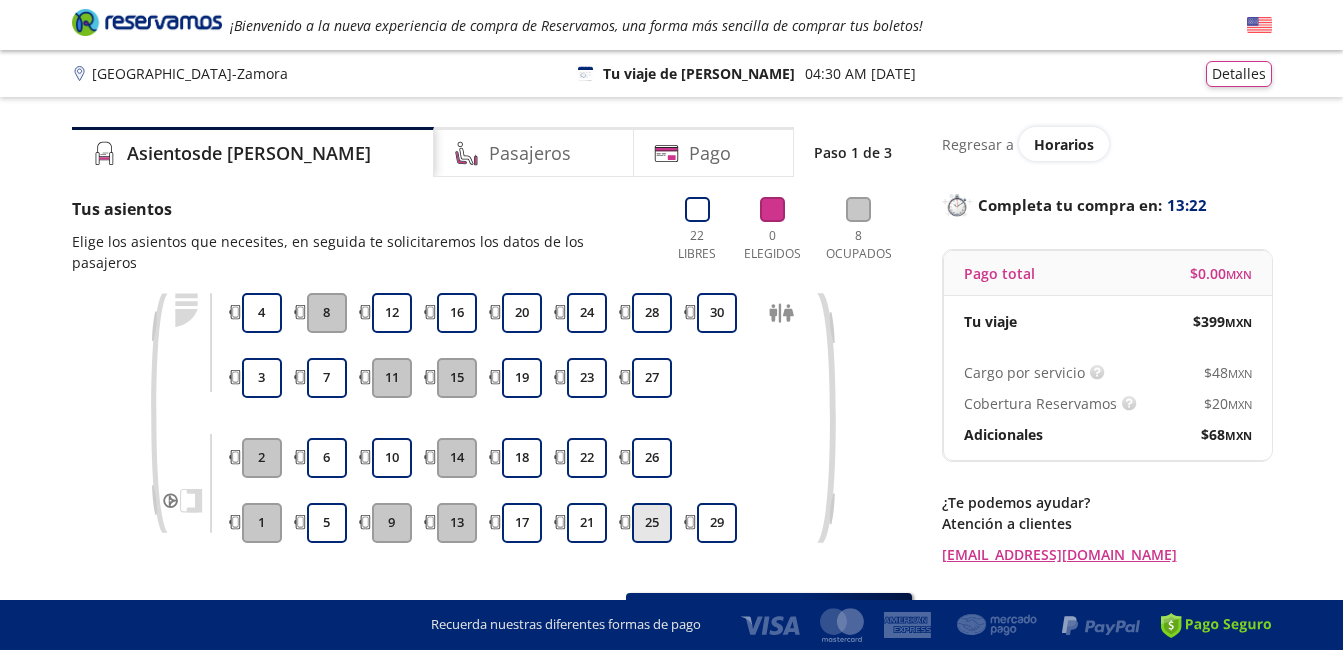 click on "25" at bounding box center (652, 523) 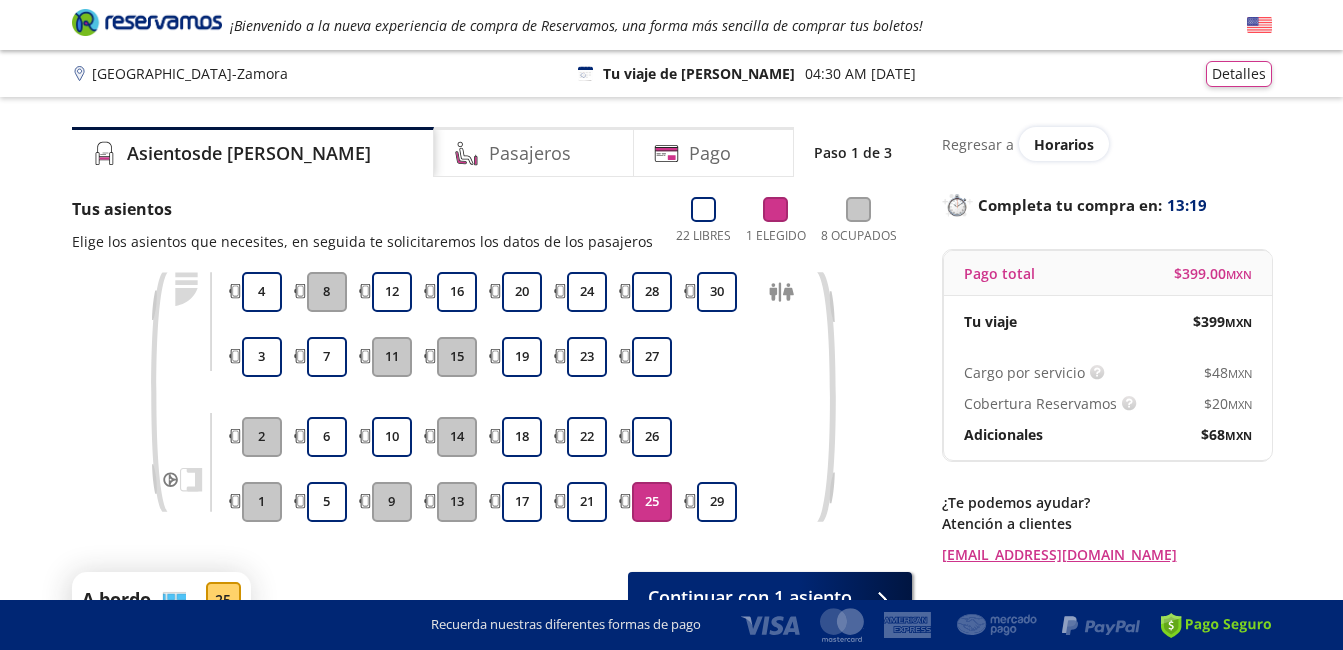 drag, startPoint x: 1342, startPoint y: 251, endPoint x: 1348, endPoint y: 277, distance: 26.683329 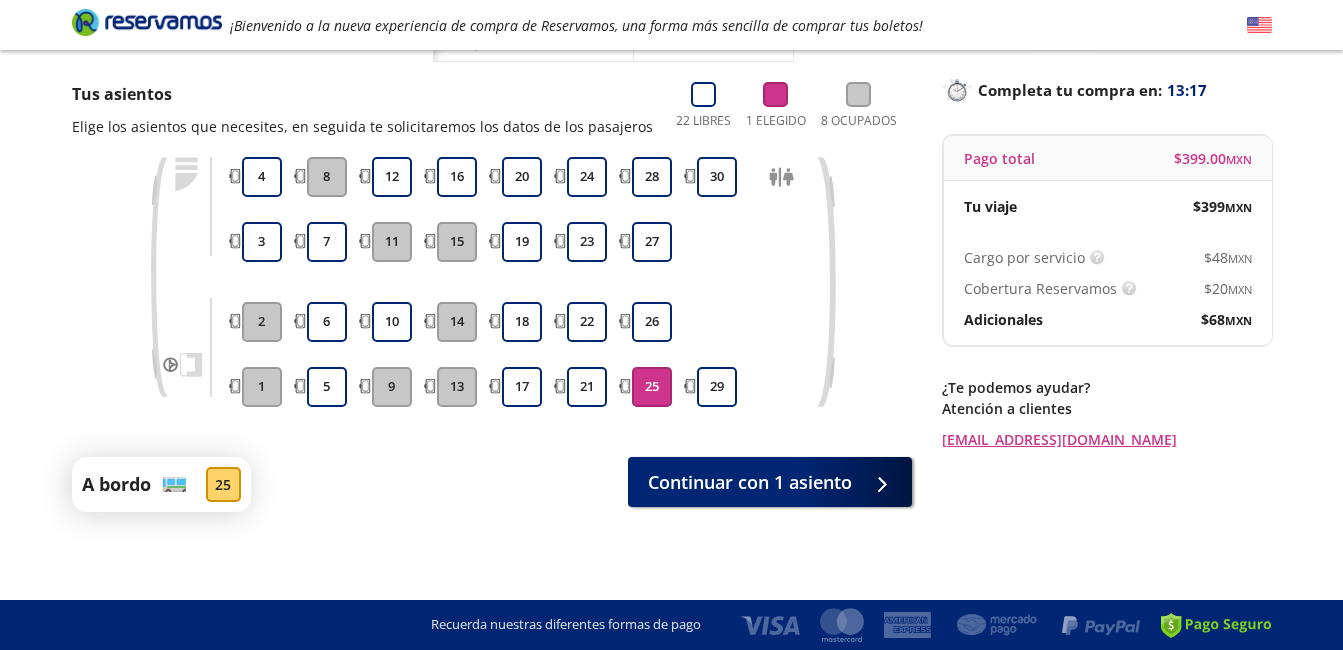 scroll, scrollTop: 118, scrollLeft: 0, axis: vertical 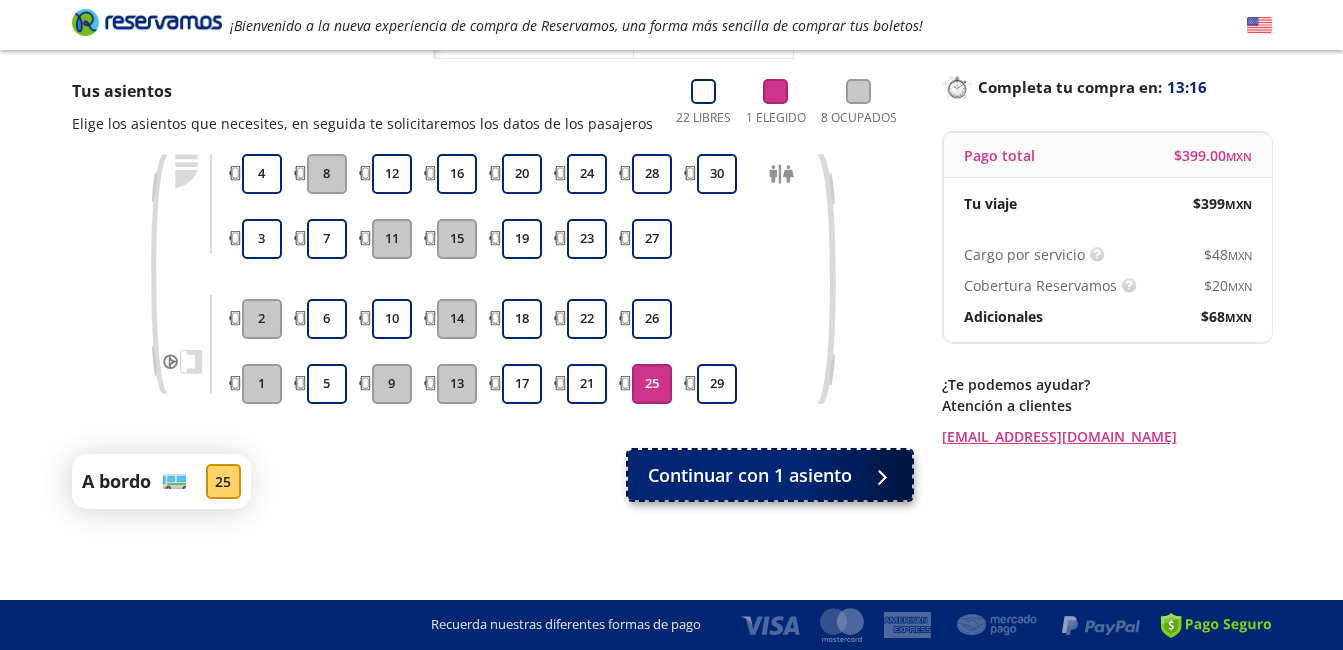 click on "Continuar con 1 asiento" at bounding box center (750, 475) 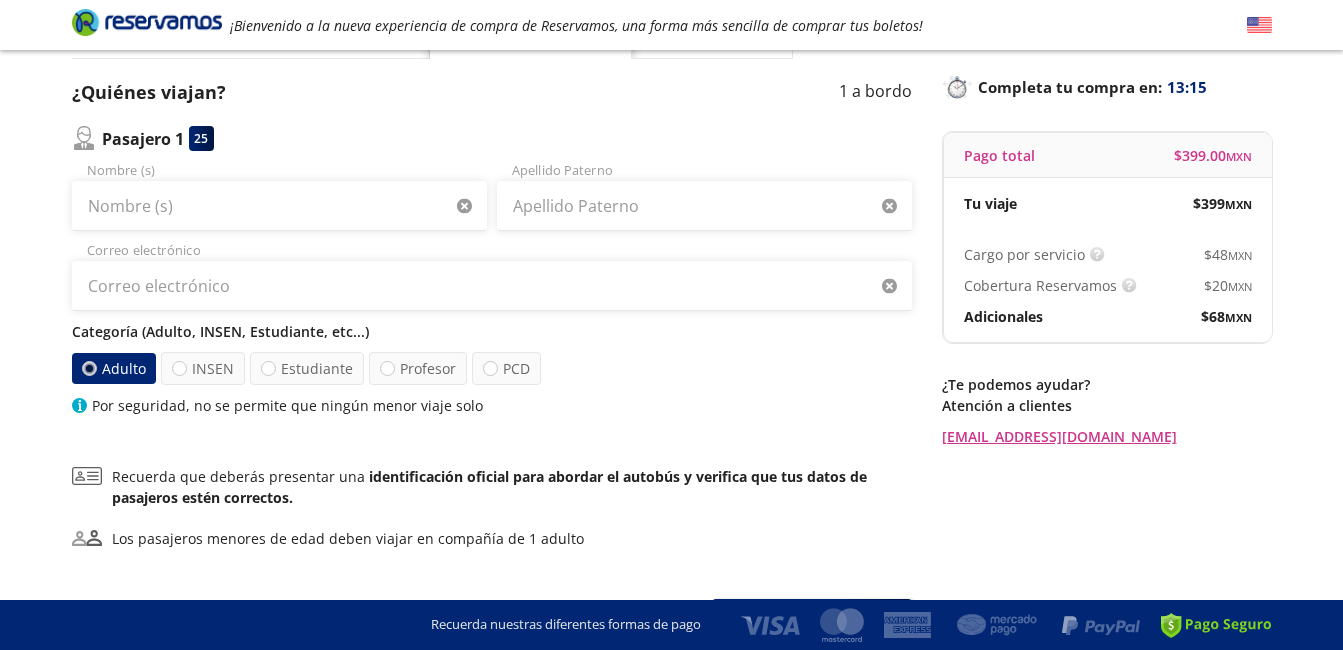 scroll, scrollTop: 0, scrollLeft: 0, axis: both 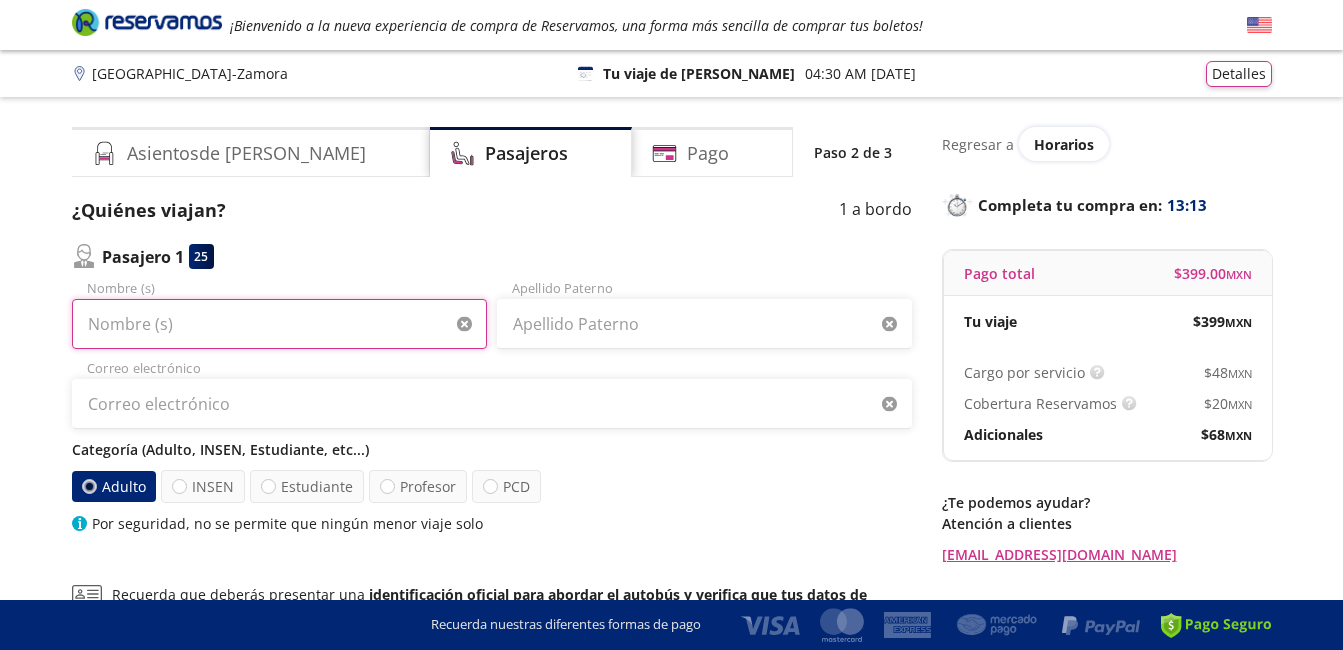 click on "Nombre (s)" at bounding box center [279, 324] 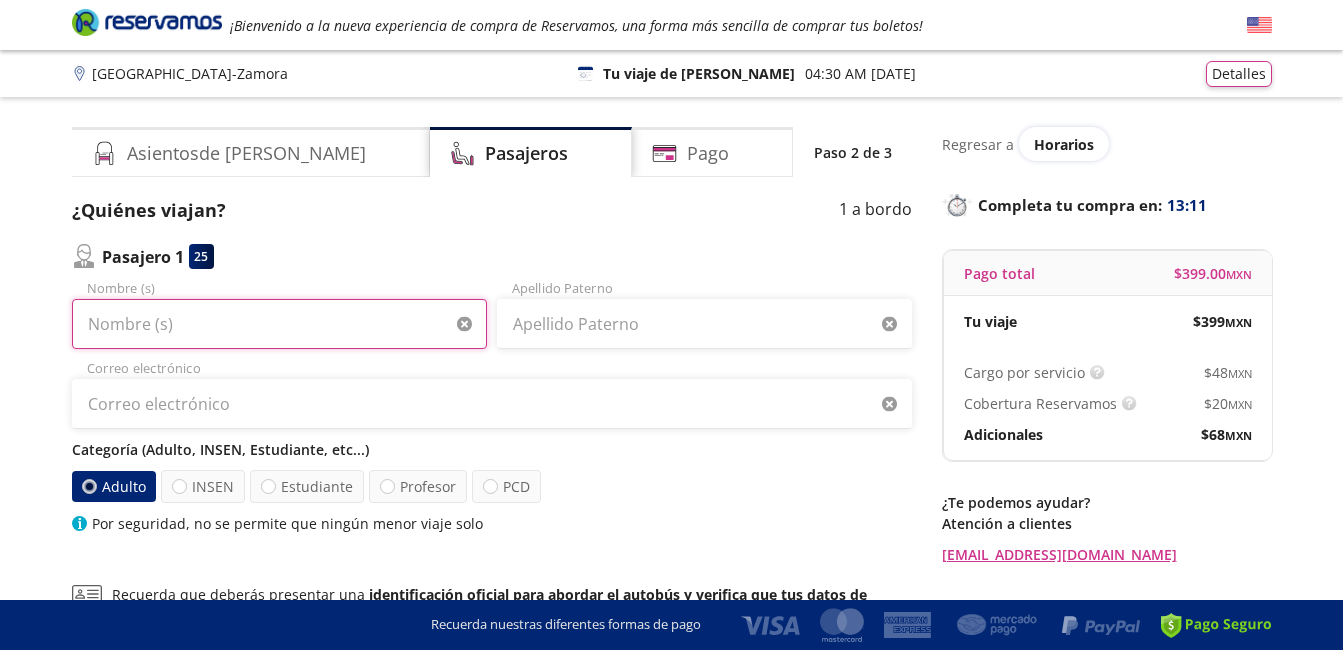 type on "[PERSON_NAME]" 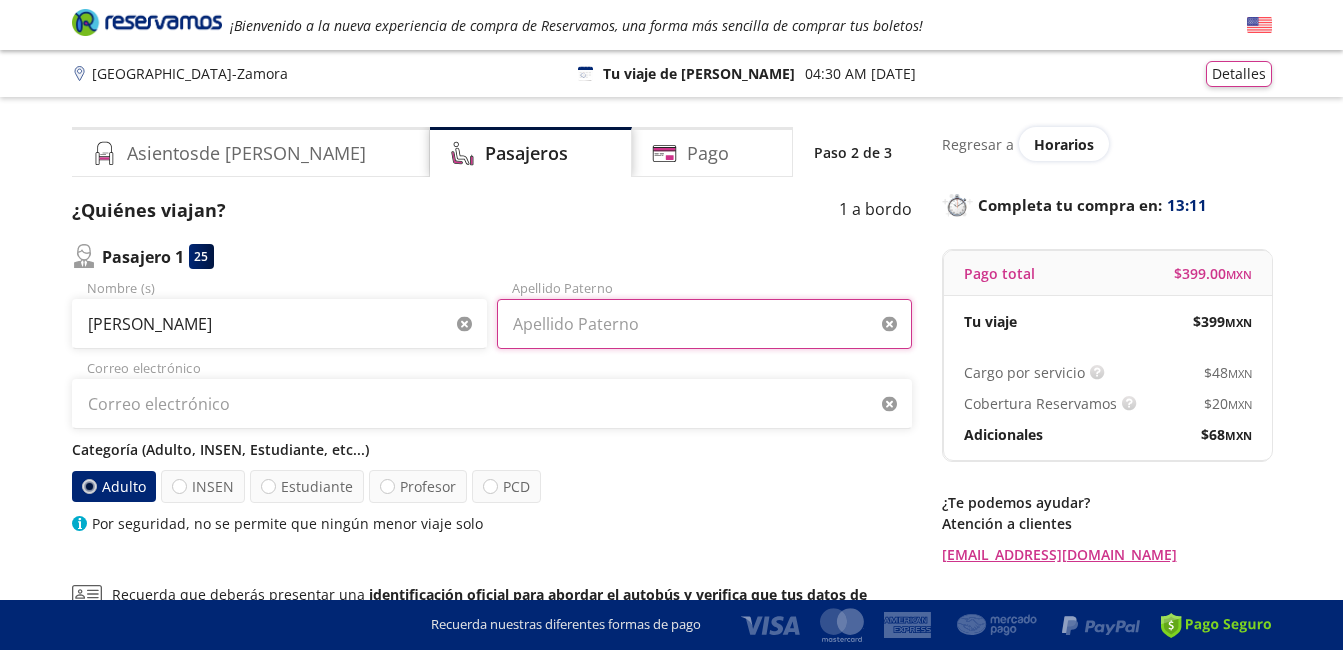 type on "[PERSON_NAME]" 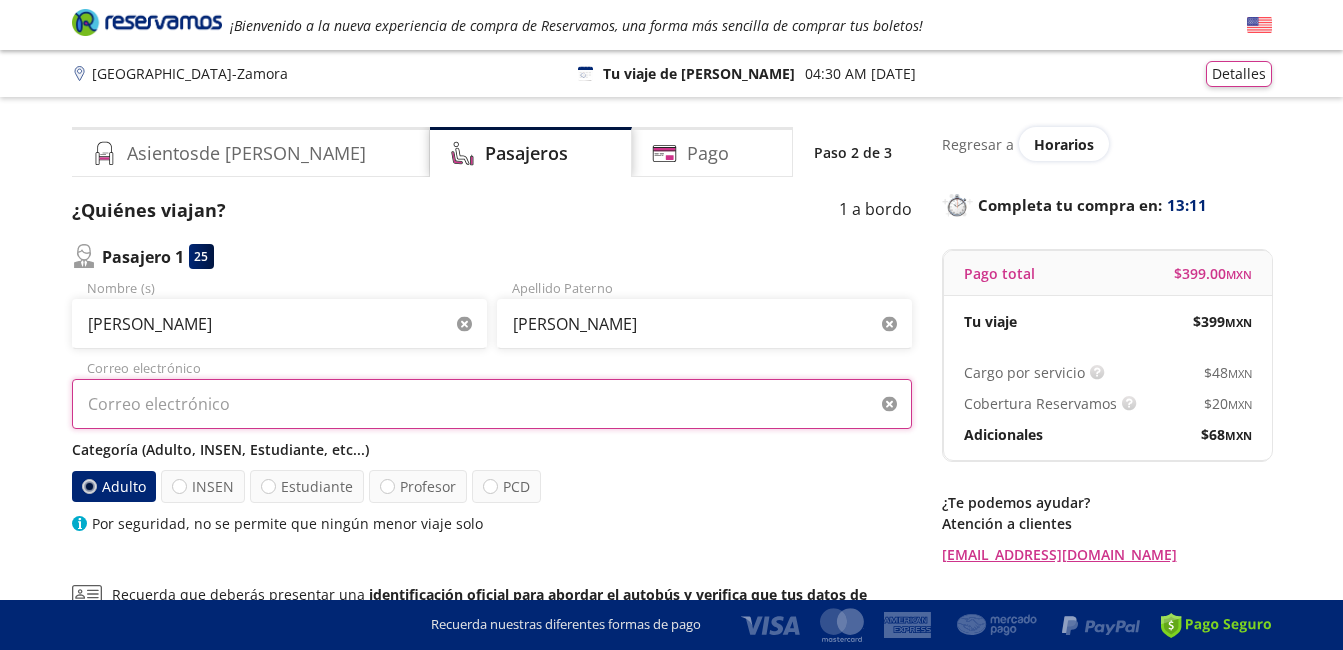 type on "[EMAIL_ADDRESS][DOMAIN_NAME]" 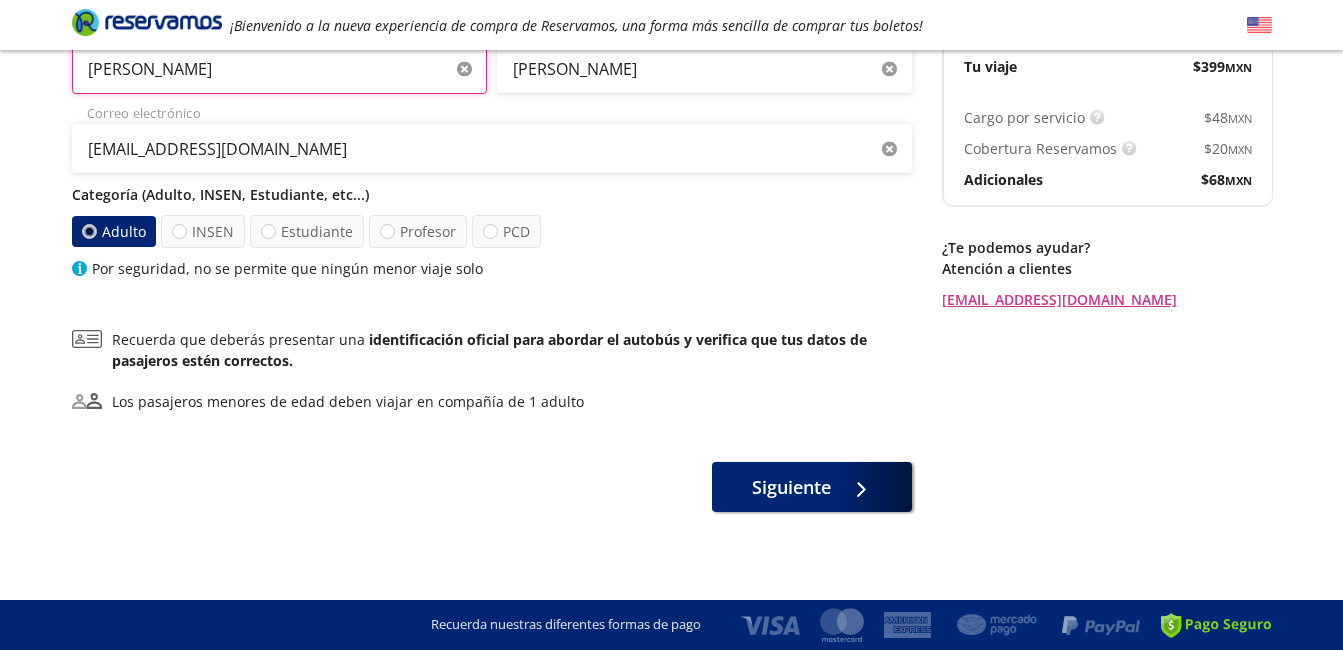 scroll, scrollTop: 257, scrollLeft: 0, axis: vertical 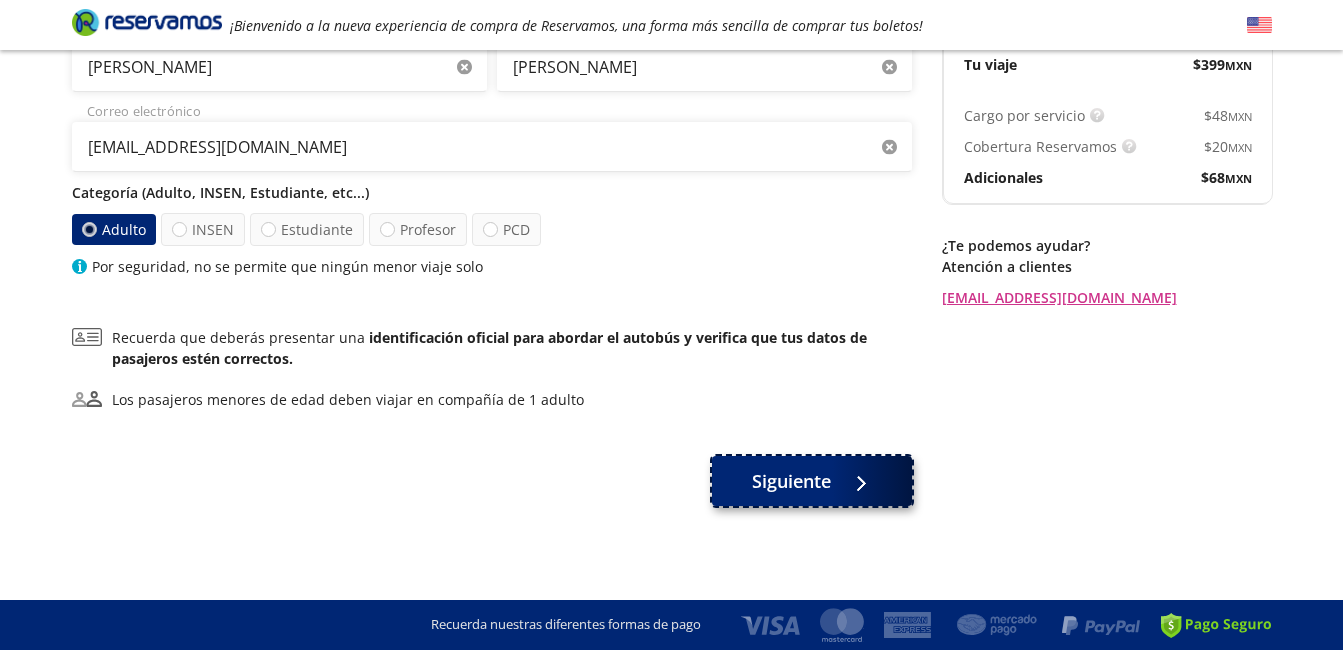 click on "Siguiente" at bounding box center (791, 481) 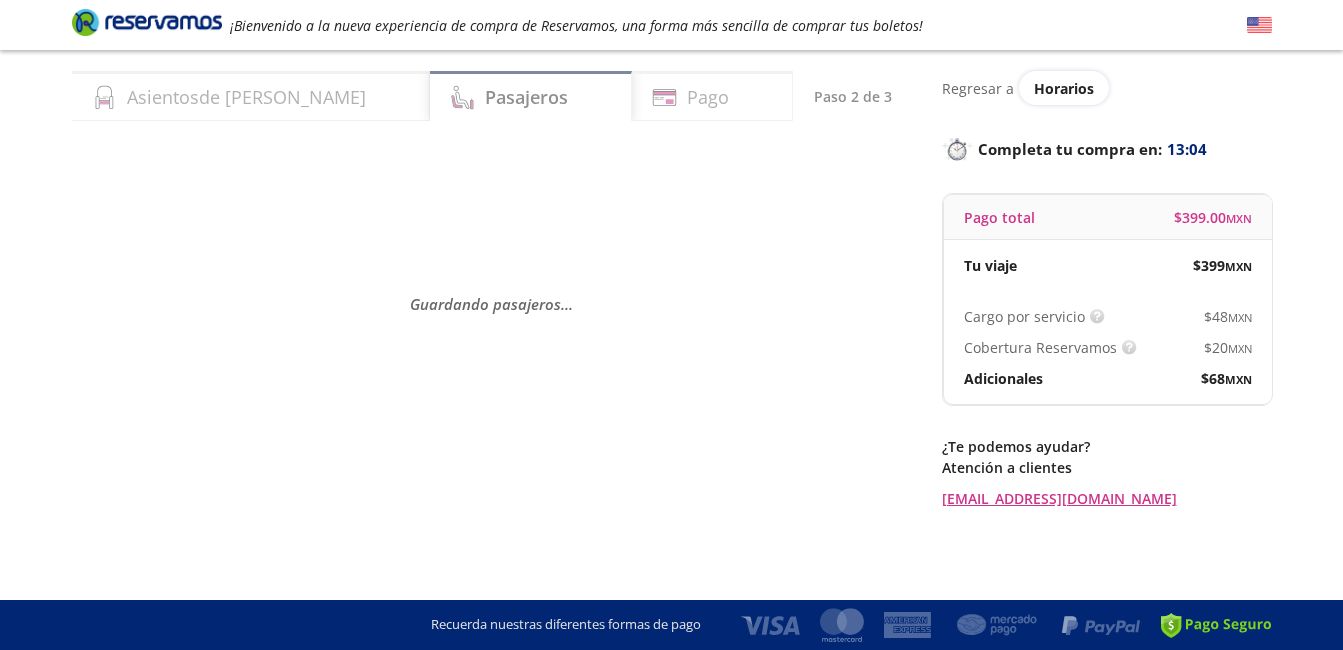 scroll, scrollTop: 0, scrollLeft: 0, axis: both 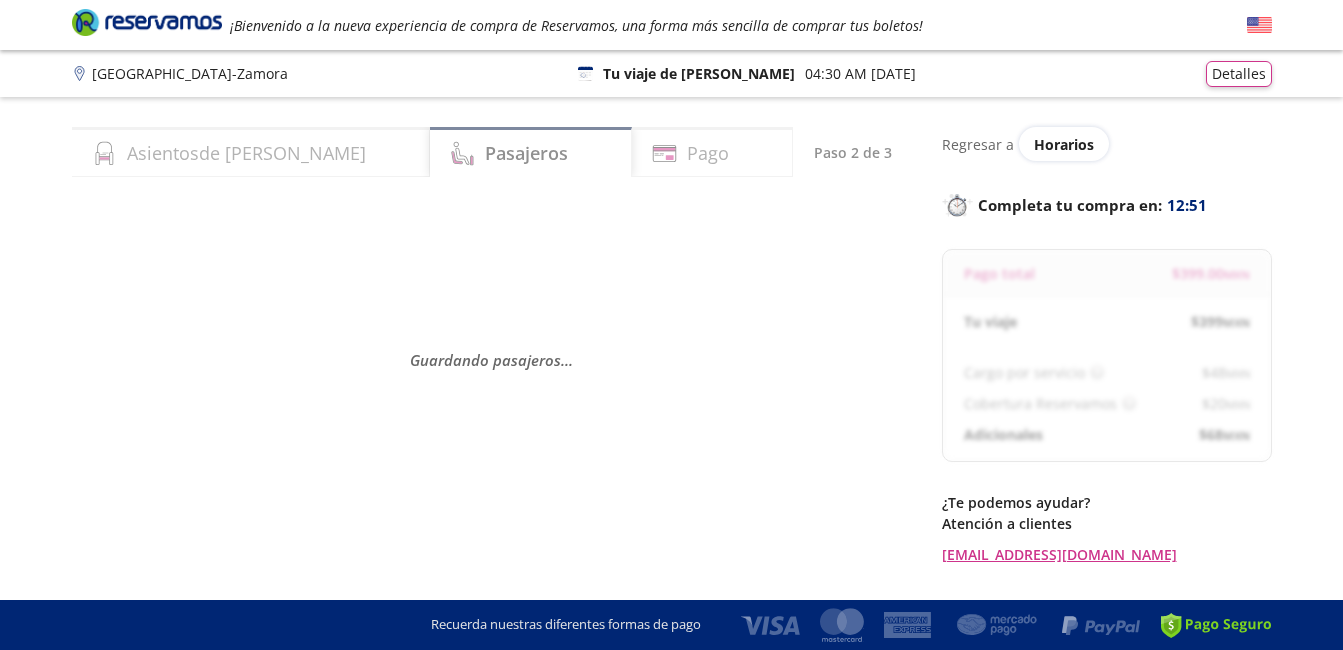 select on "MX" 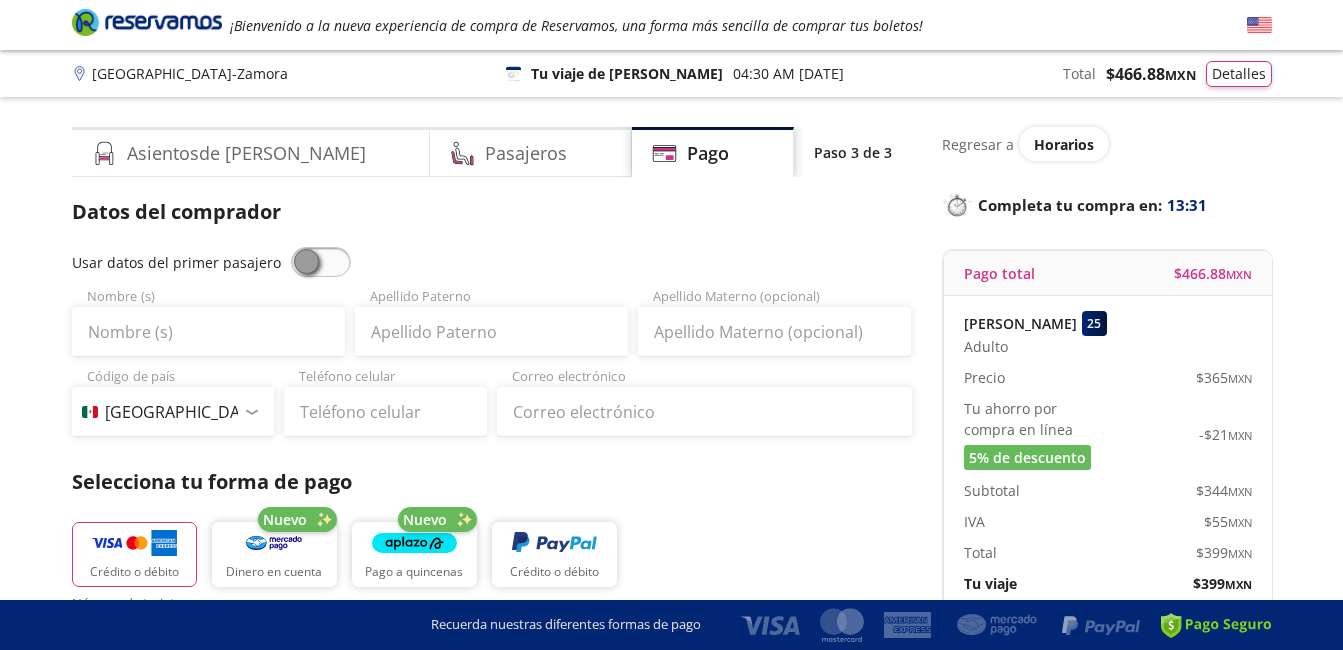 click at bounding box center (321, 262) 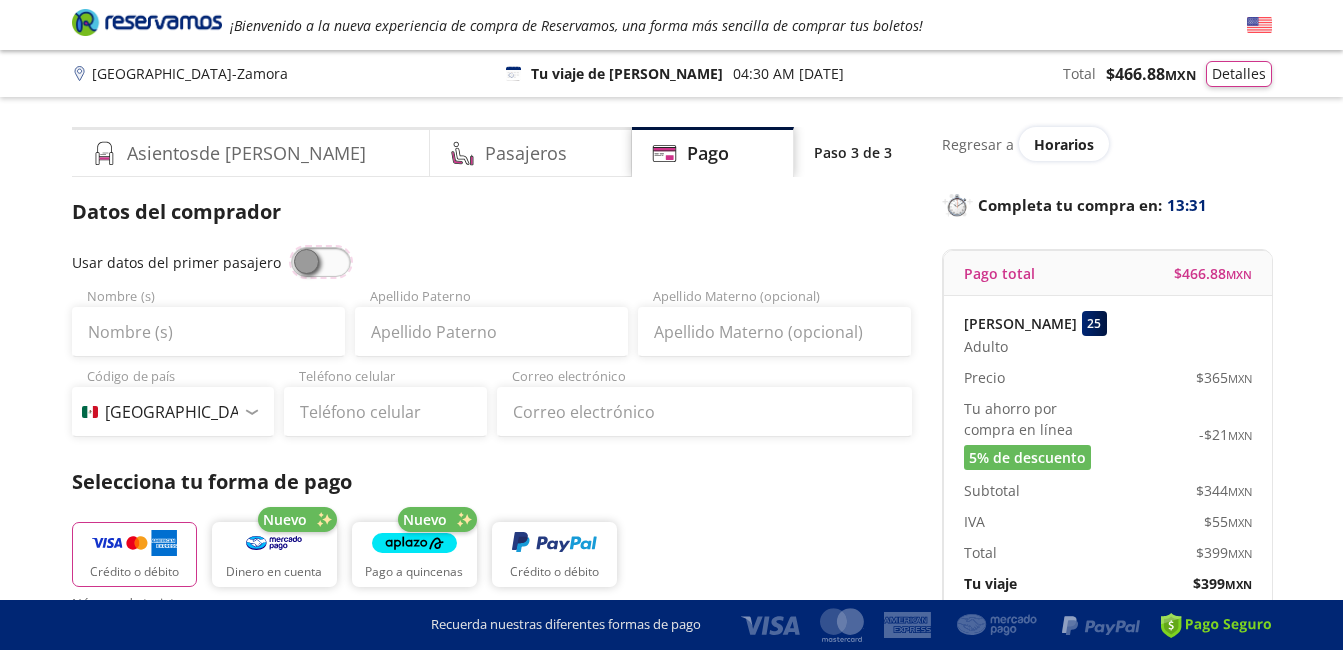 click at bounding box center (291, 247) 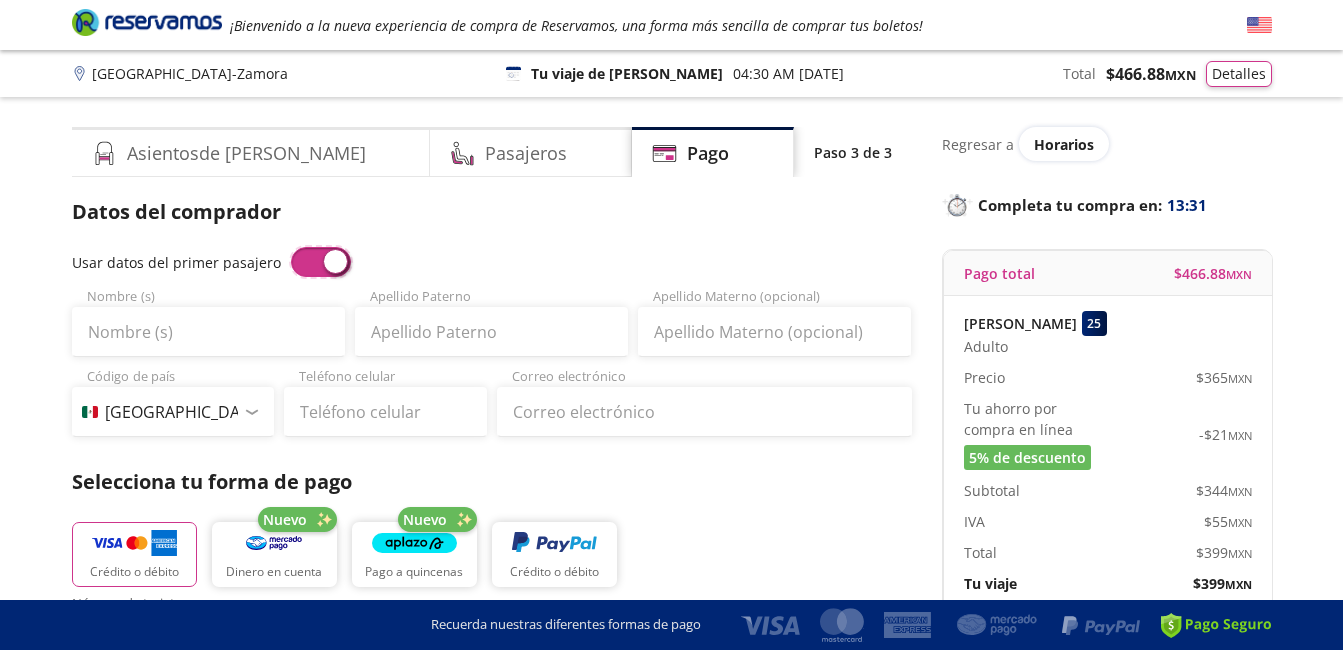 type on "[PERSON_NAME]" 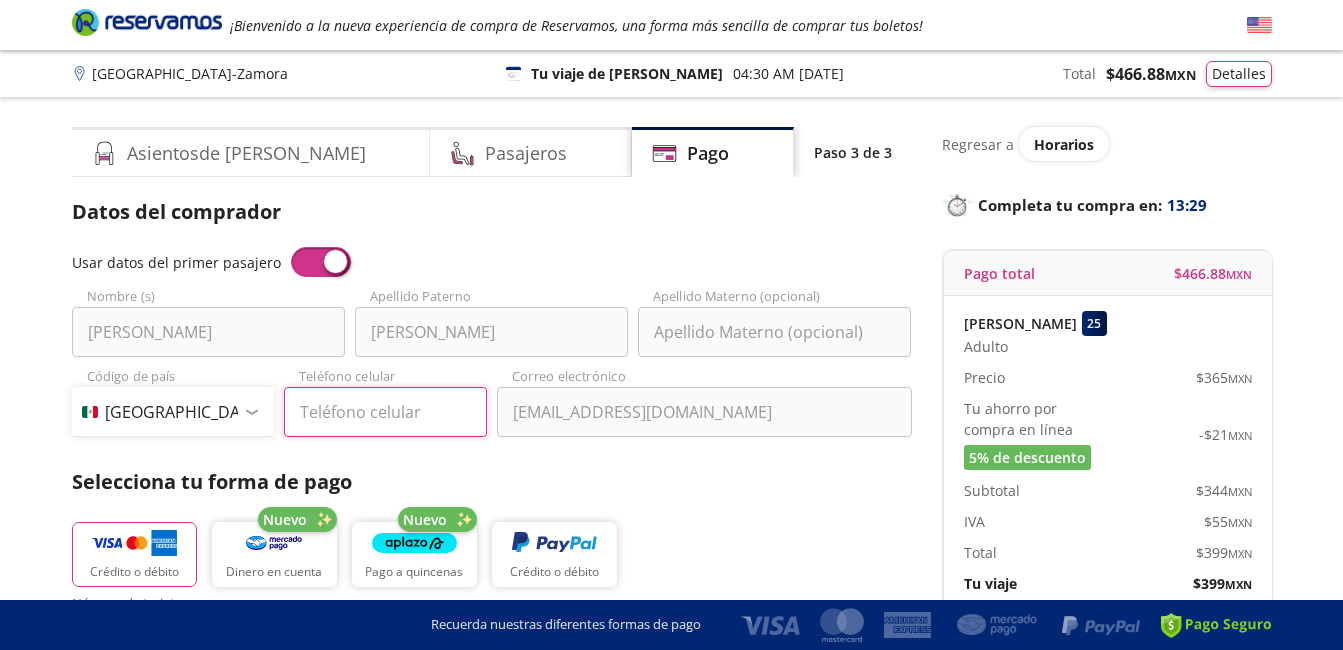 click on "Teléfono celular" at bounding box center [385, 412] 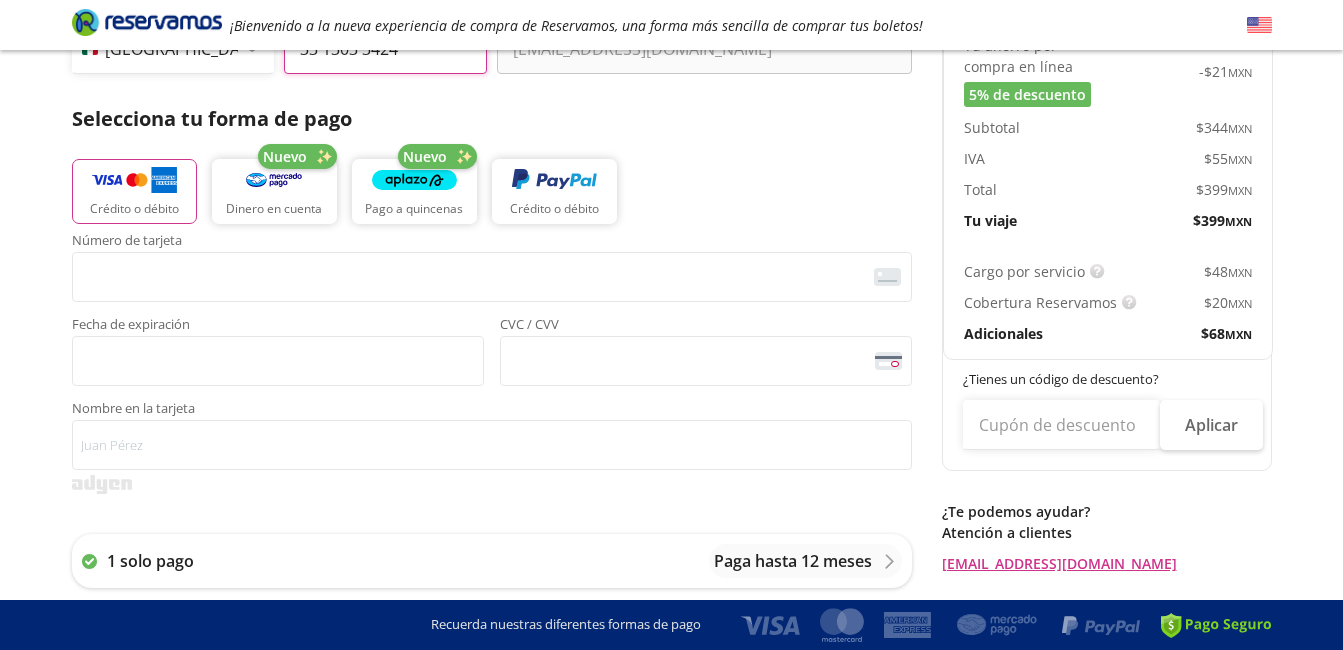 scroll, scrollTop: 371, scrollLeft: 0, axis: vertical 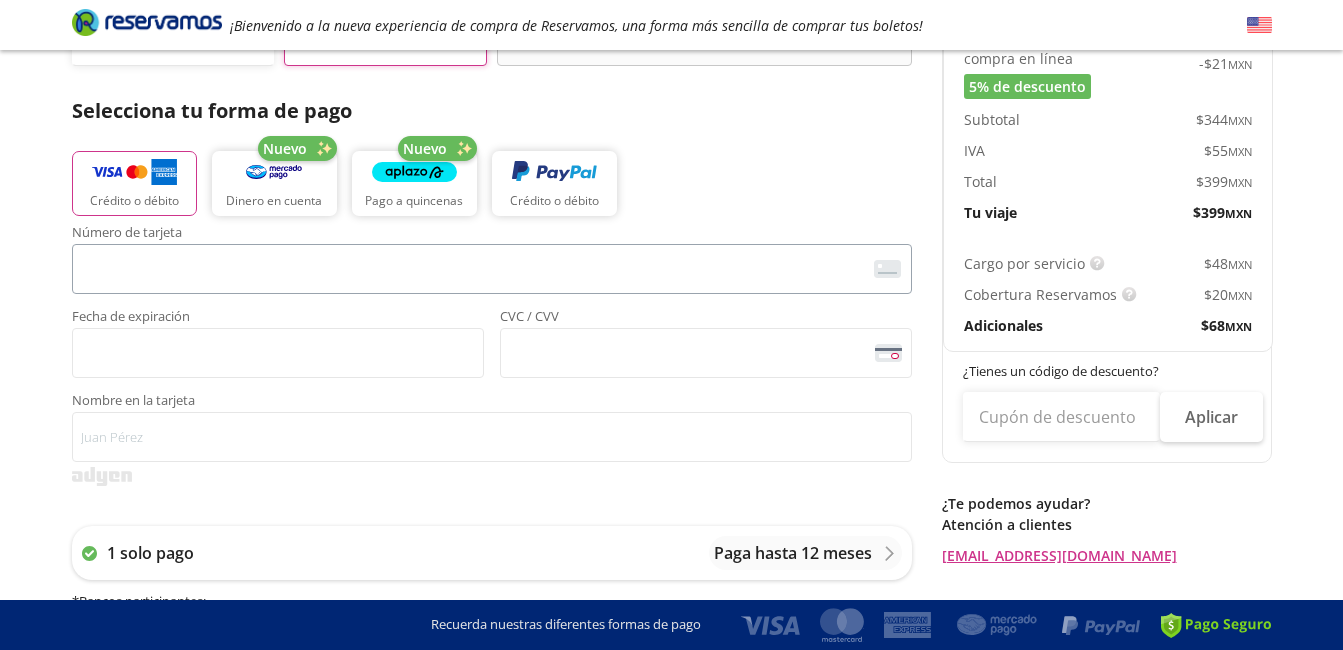 type on "33 1303 3424" 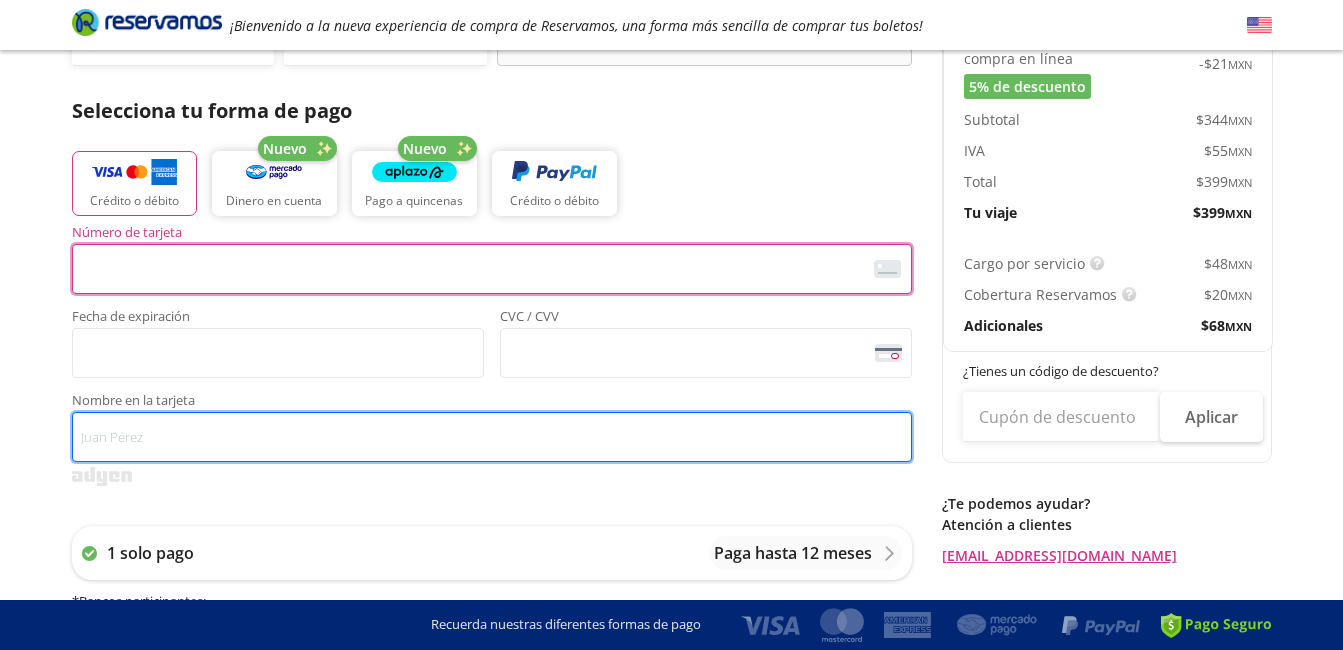 type on "[PERSON_NAME]" 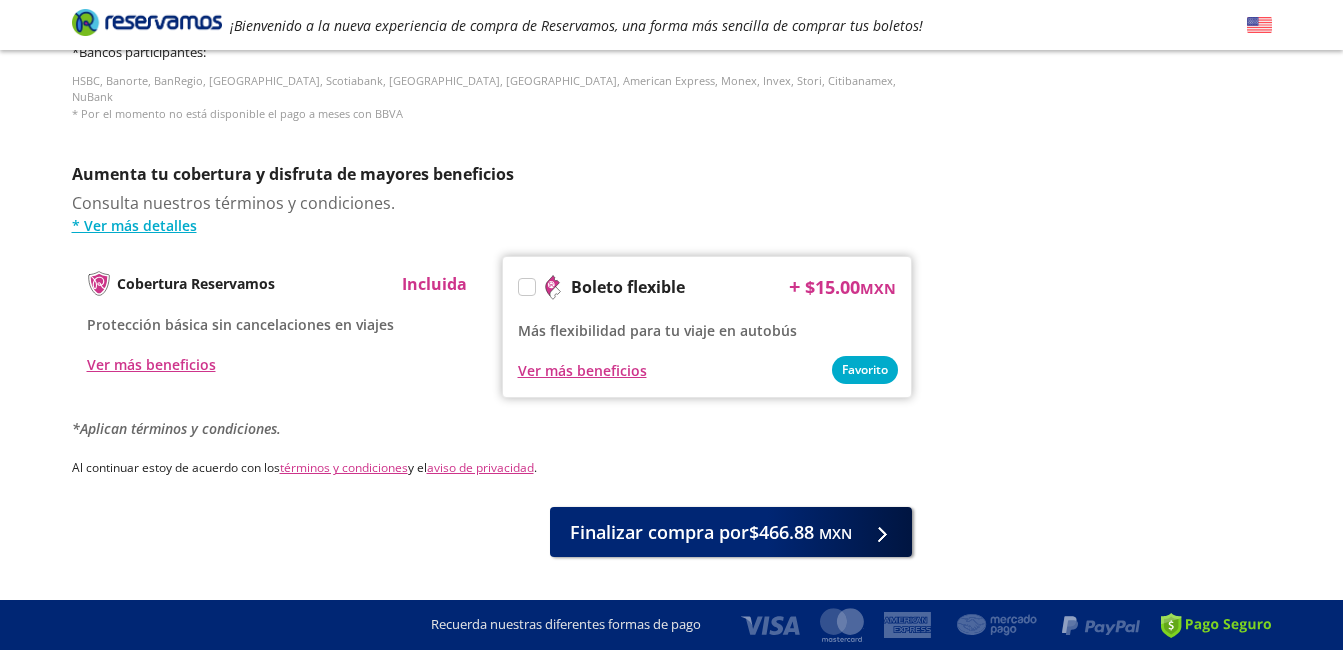 scroll, scrollTop: 925, scrollLeft: 0, axis: vertical 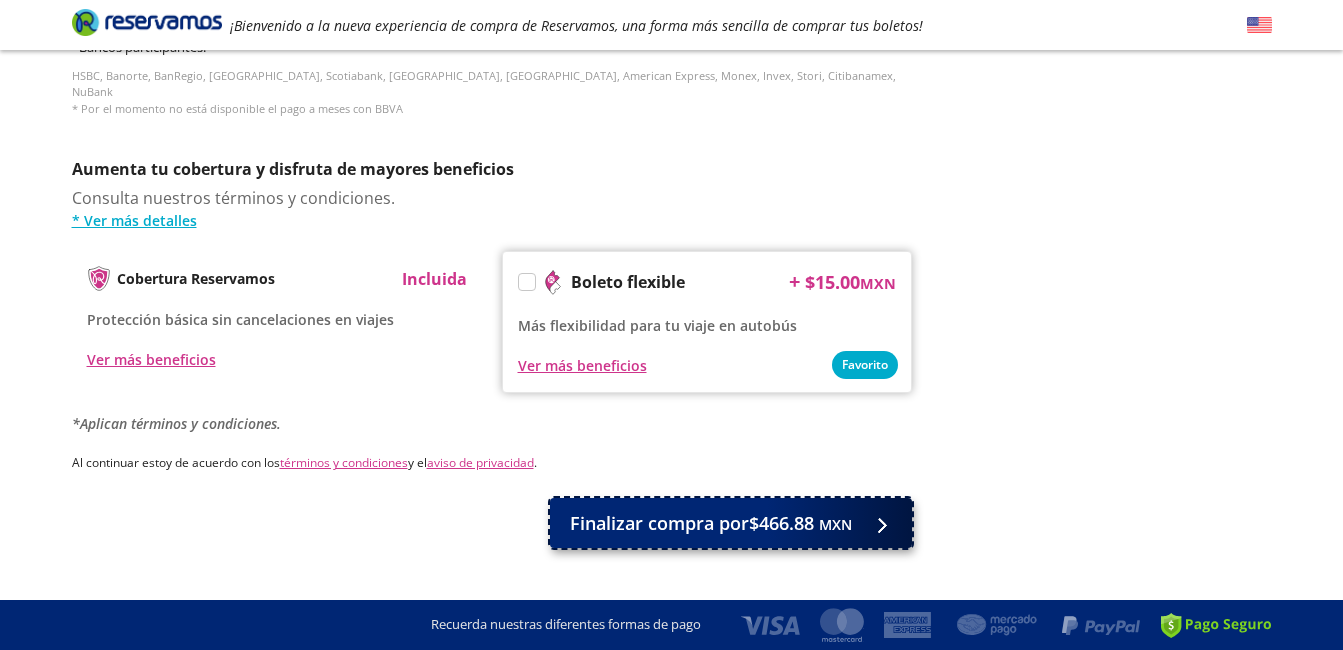 click on "Finalizar compra por  $466.88   MXN" at bounding box center (711, 523) 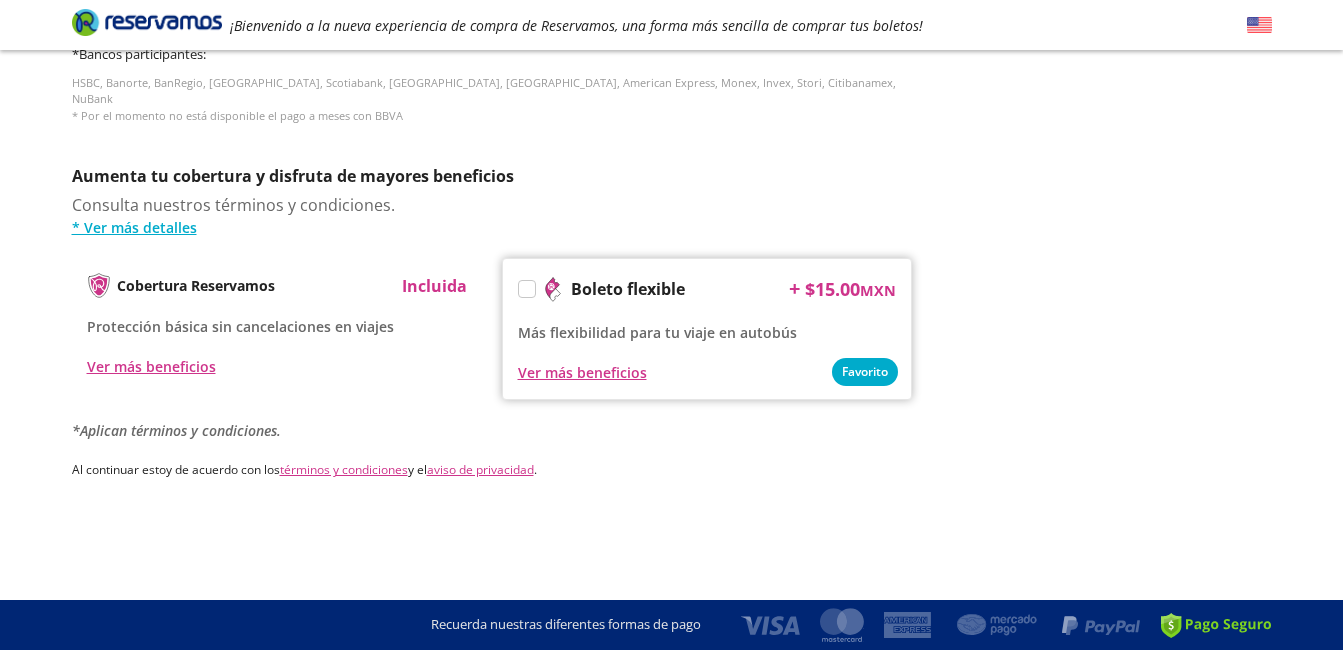 scroll, scrollTop: 0, scrollLeft: 0, axis: both 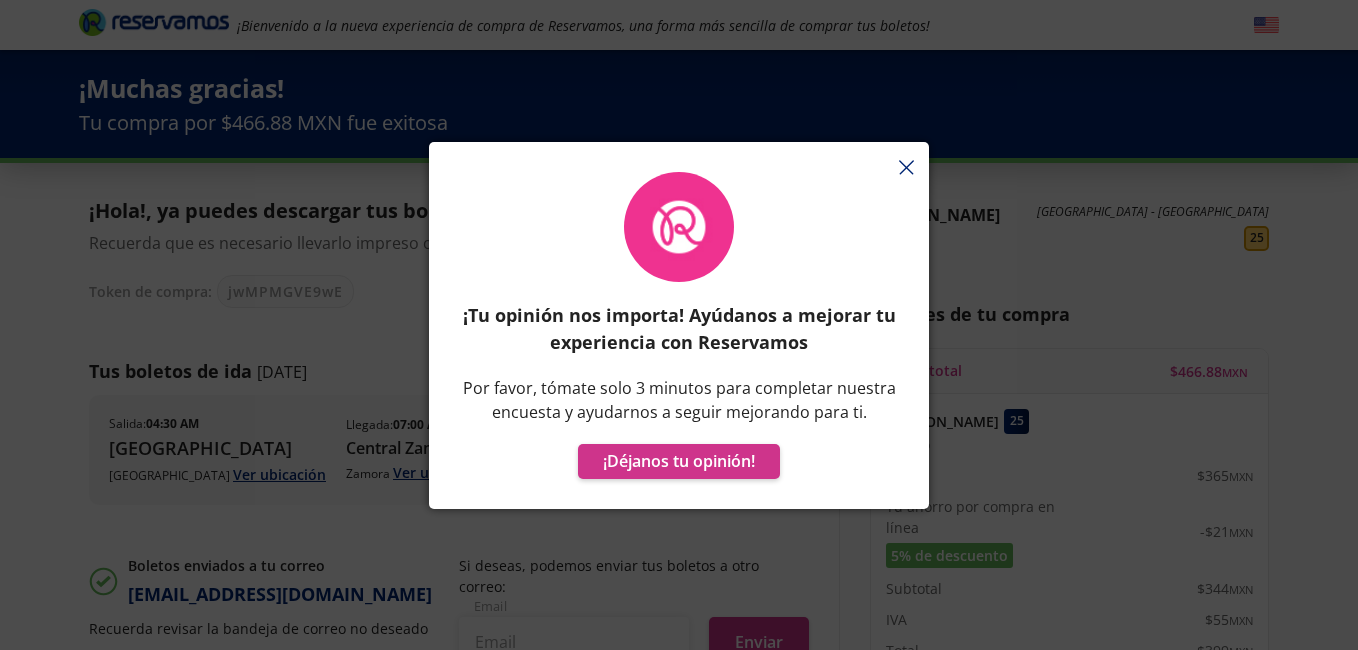 click on "¡Tu opinión nos importa! Ayúdanos a mejorar tu experiencia con Reservamos Por favor, tómate solo 3 minutos para completar nuestra encuesta y ayudarnos a seguir mejorando para ti. ¡Déjanos tu opinión!" at bounding box center (679, 335) 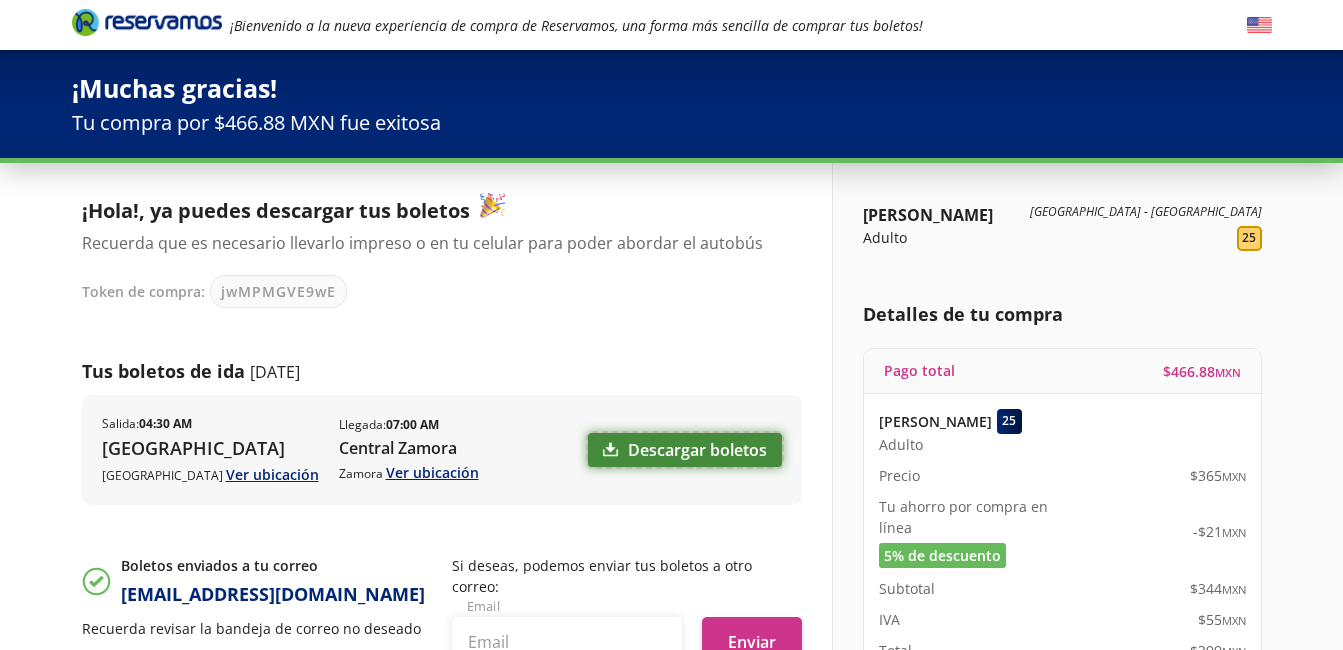 click on "Descargar boletos" at bounding box center (685, 450) 